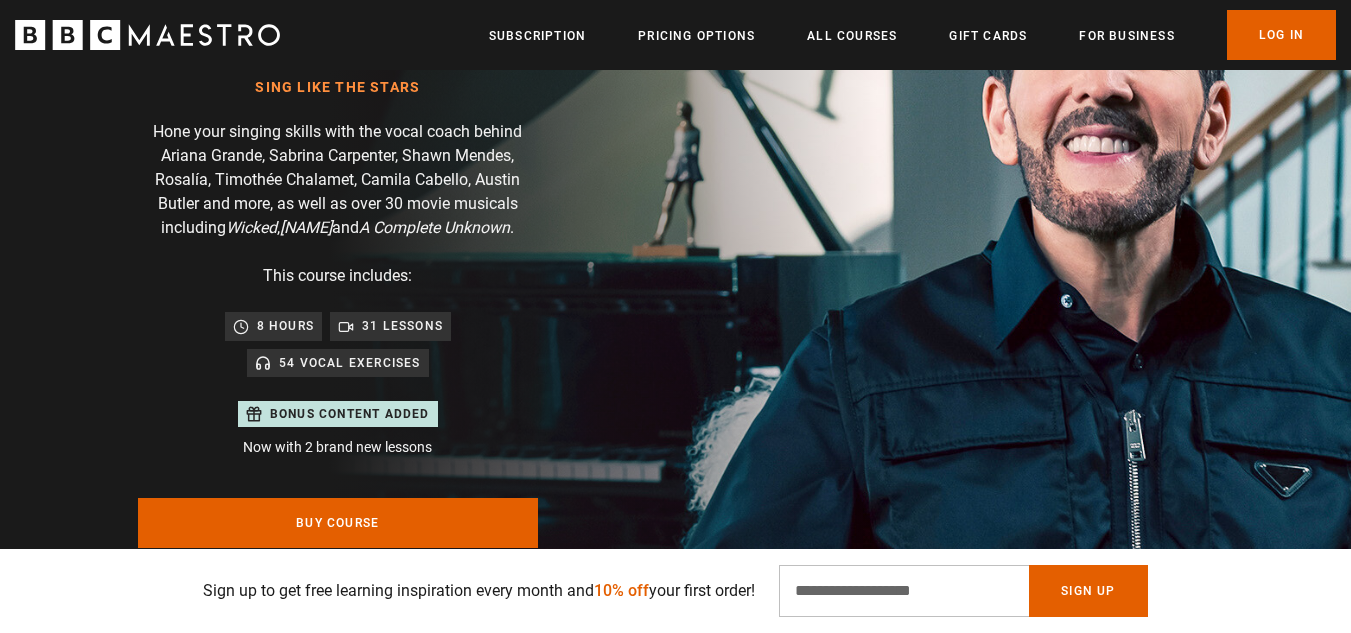 scroll, scrollTop: 0, scrollLeft: 0, axis: both 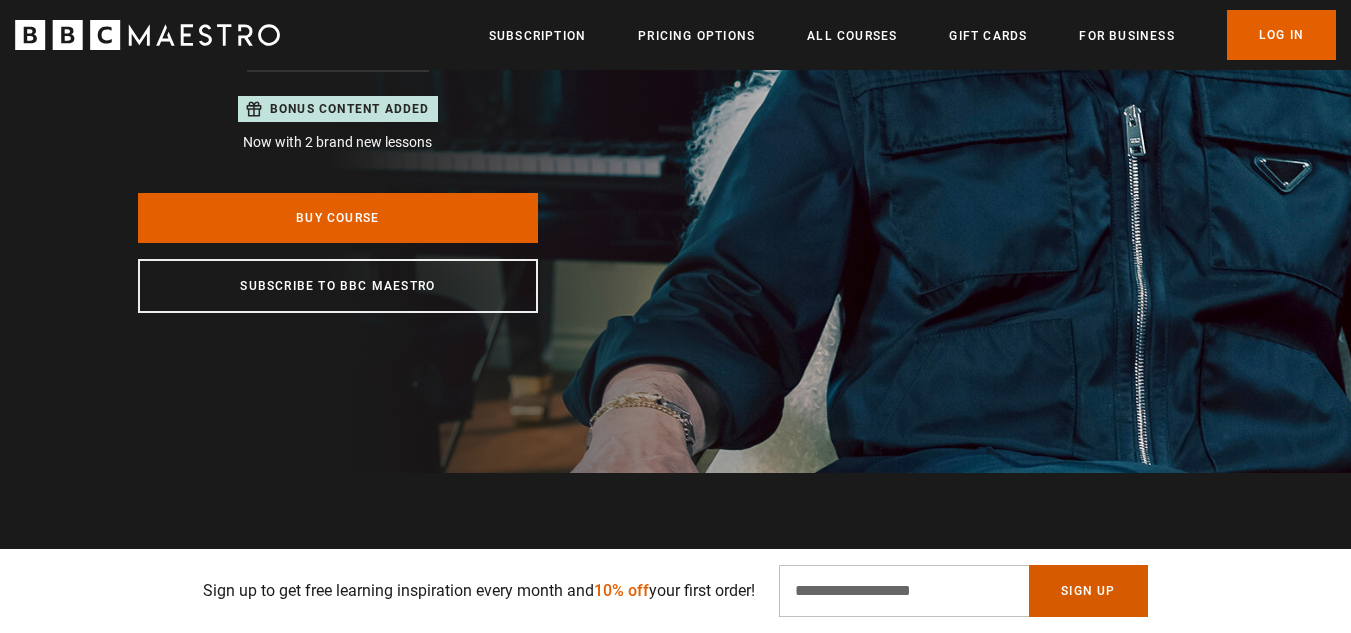 click on "Sign Up" at bounding box center [1088, 591] 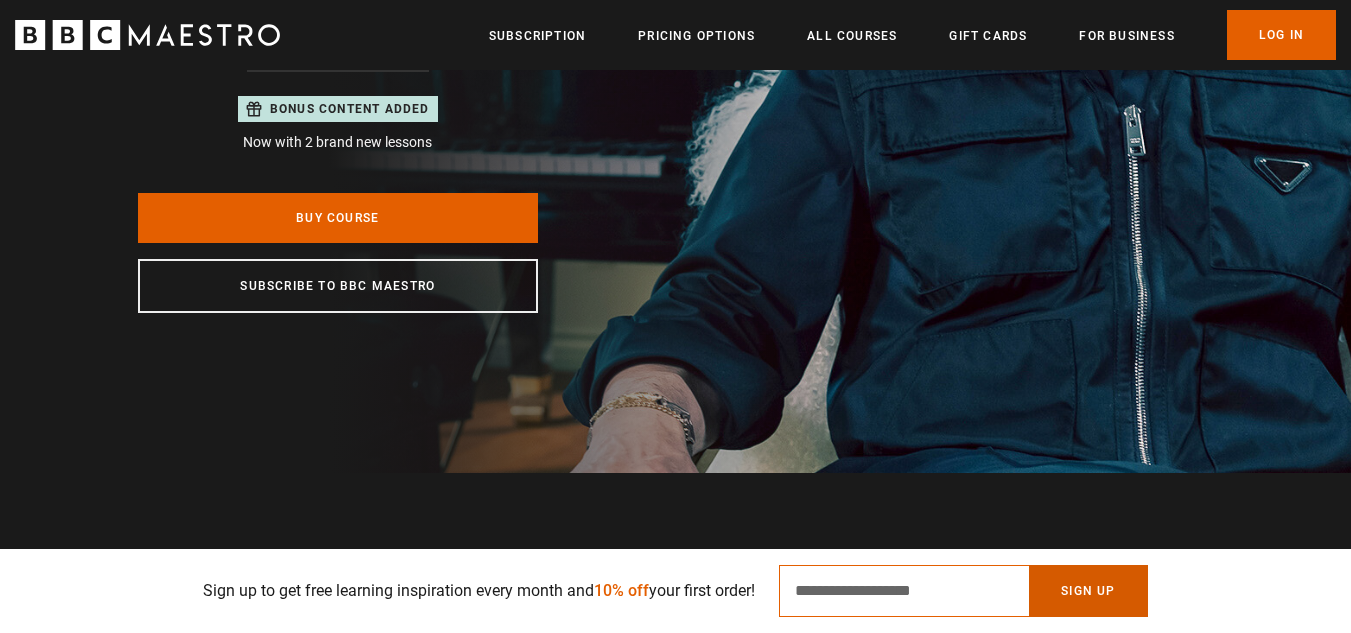 type on "**********" 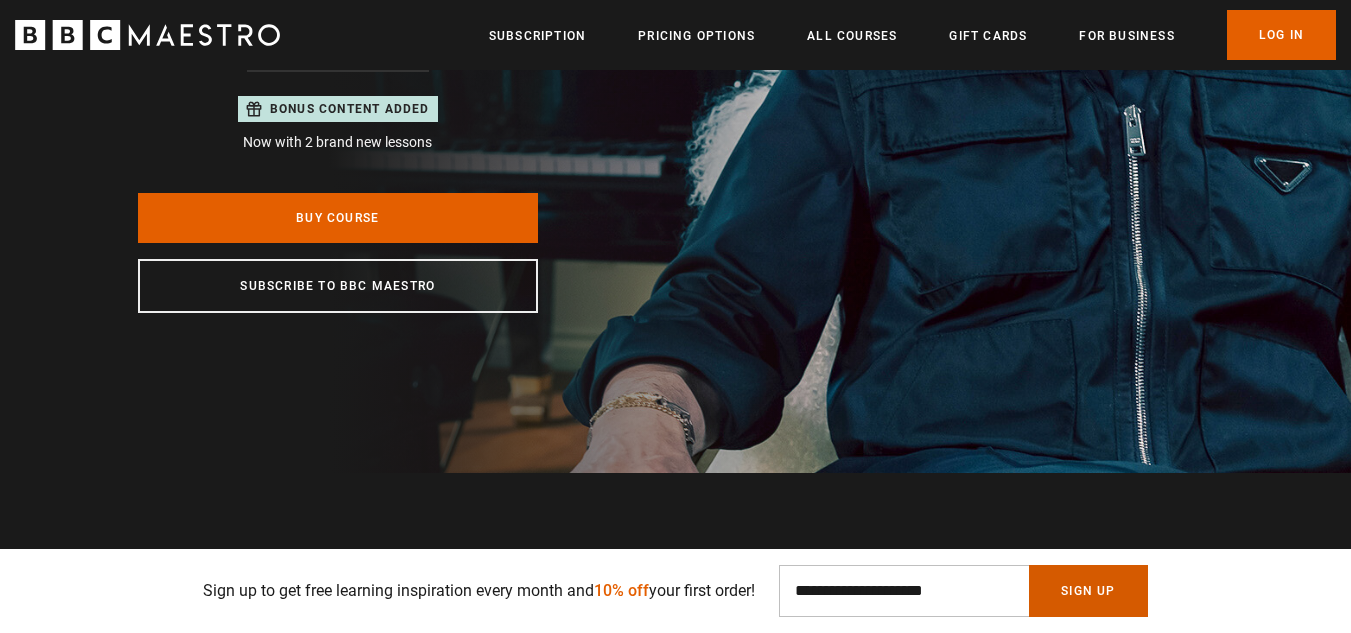 click on "Sign Up" at bounding box center (1088, 591) 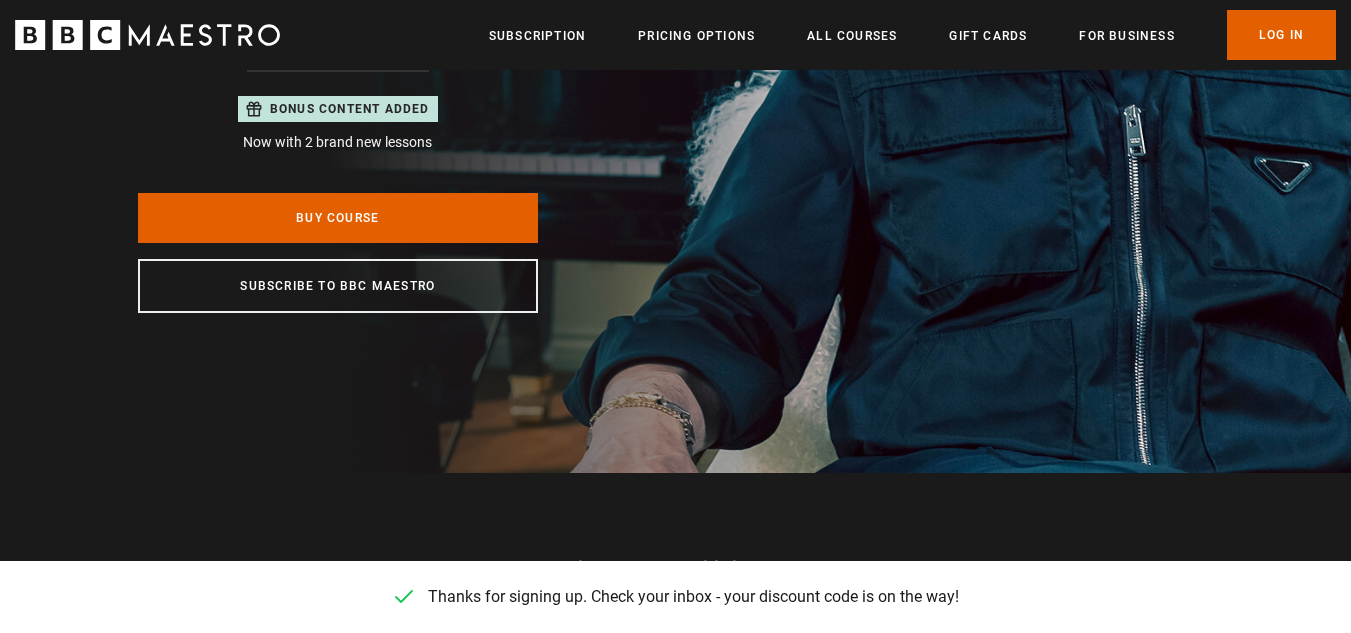 scroll, scrollTop: 0, scrollLeft: 262, axis: horizontal 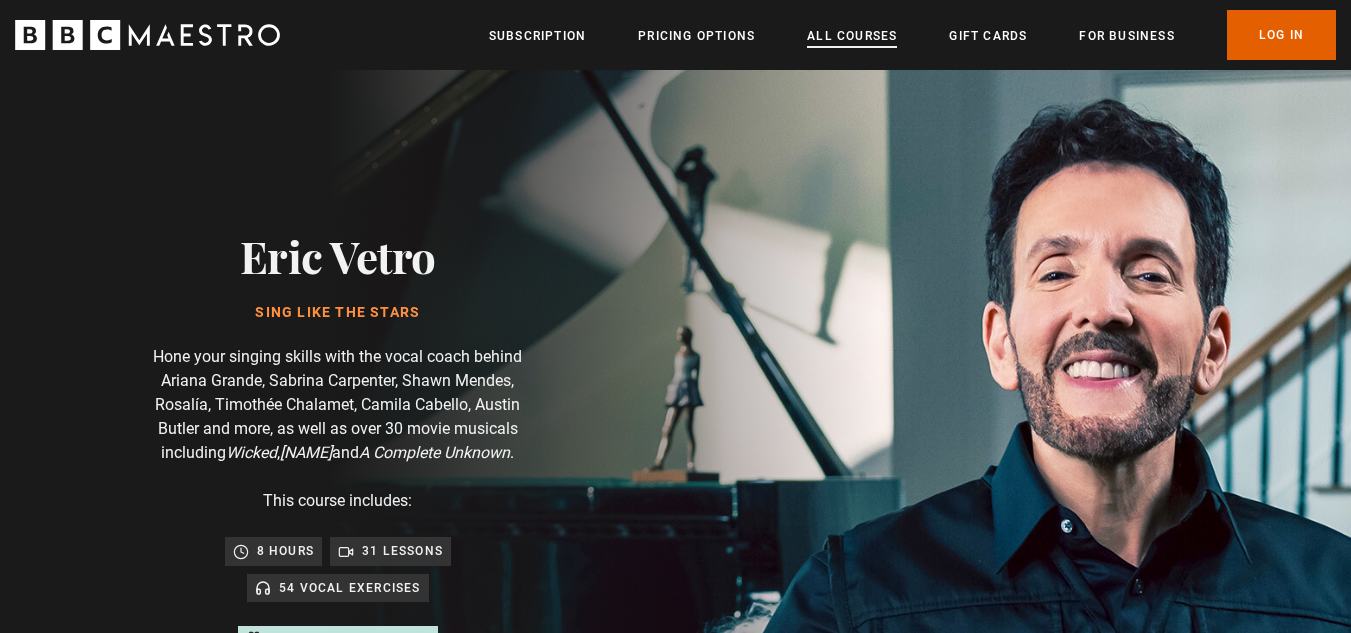 click on "All Courses" at bounding box center (852, 36) 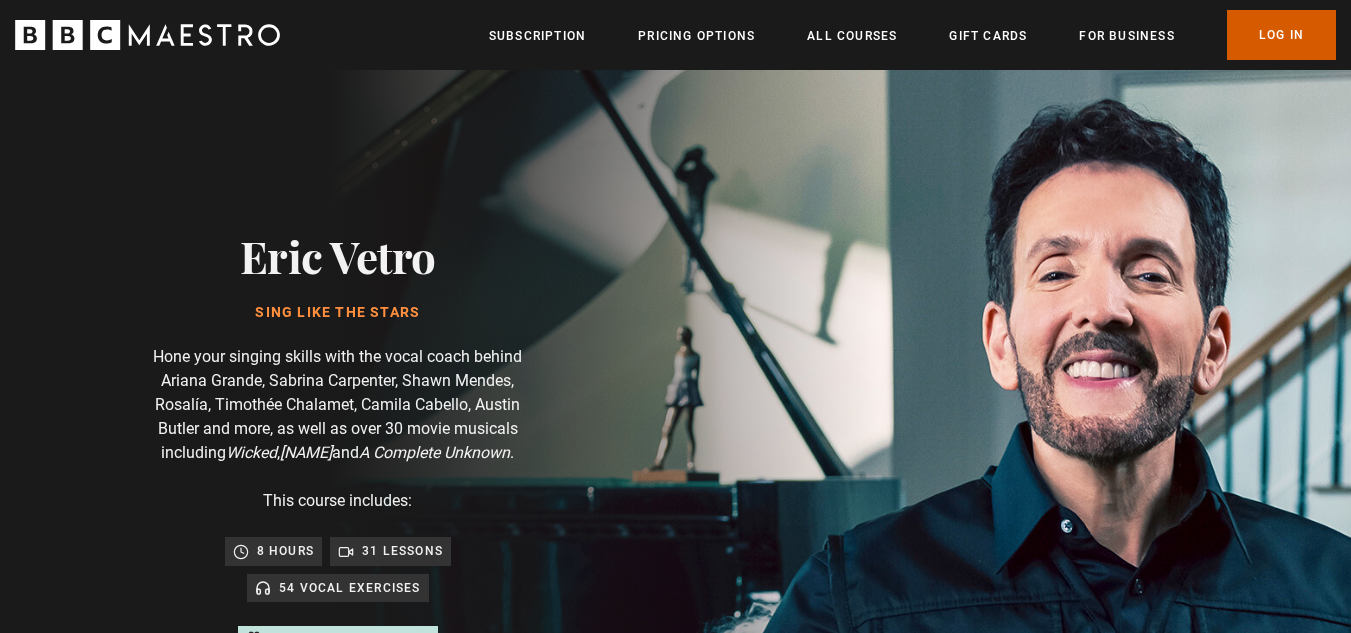 click on "Log In" at bounding box center [1281, 35] 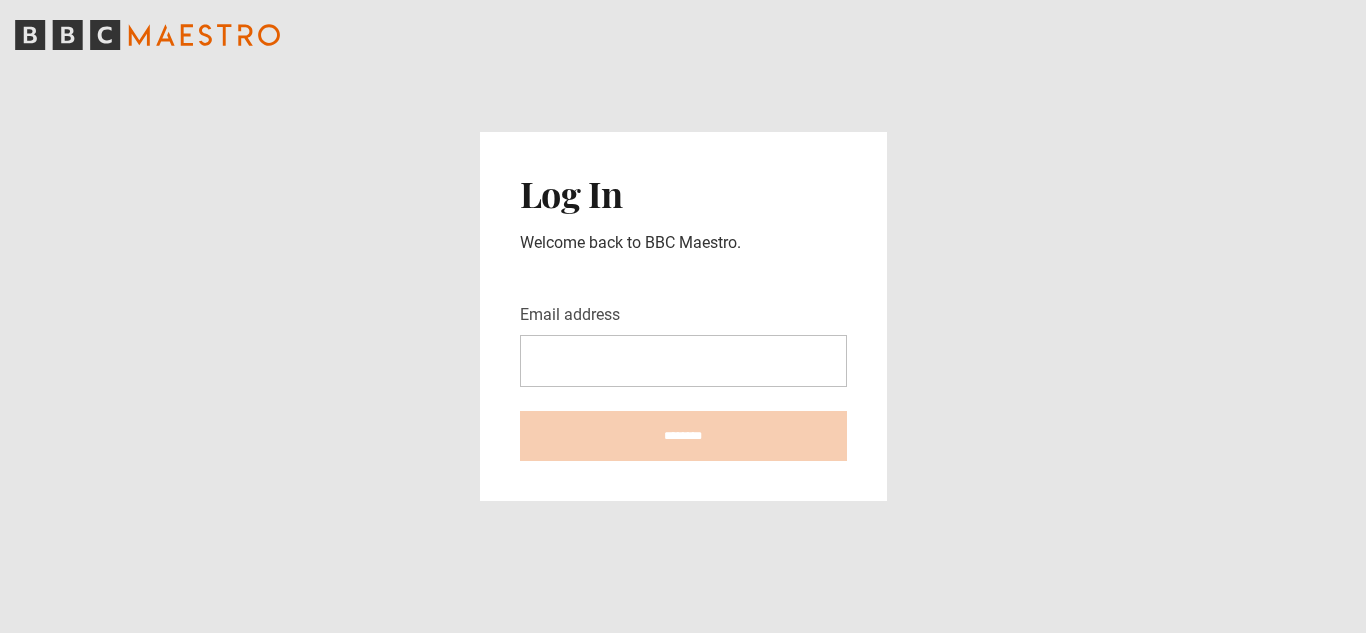 scroll, scrollTop: 0, scrollLeft: 0, axis: both 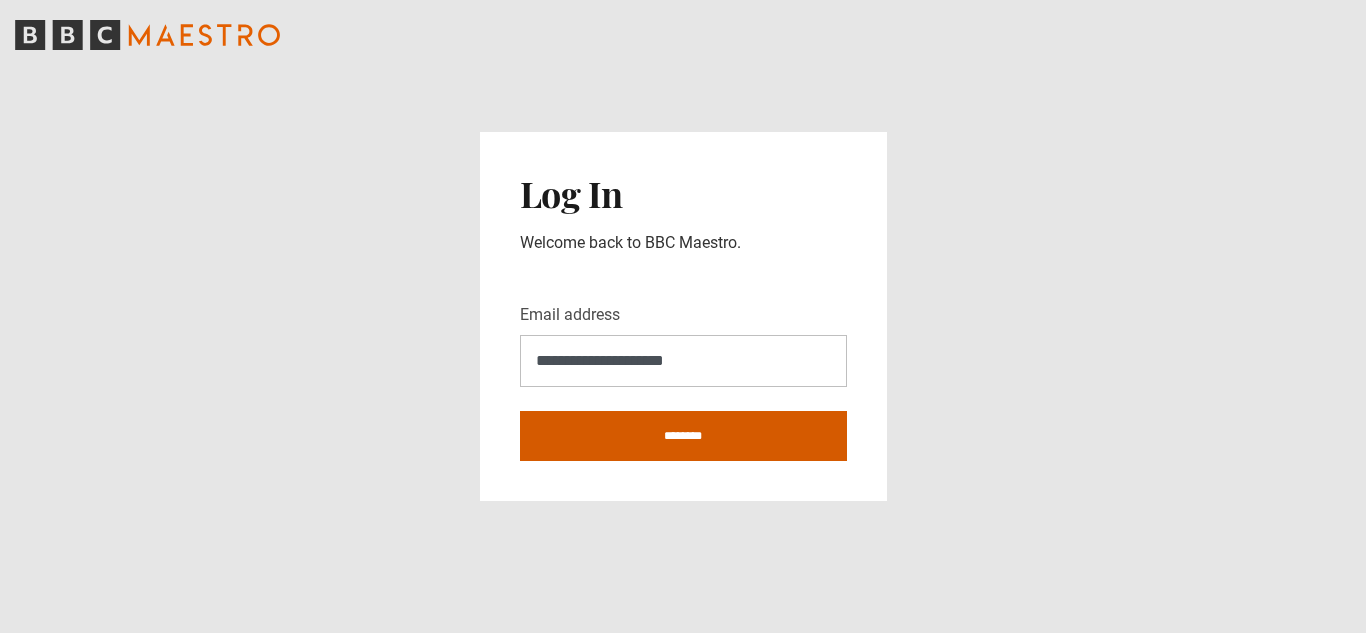click on "********" at bounding box center [683, 436] 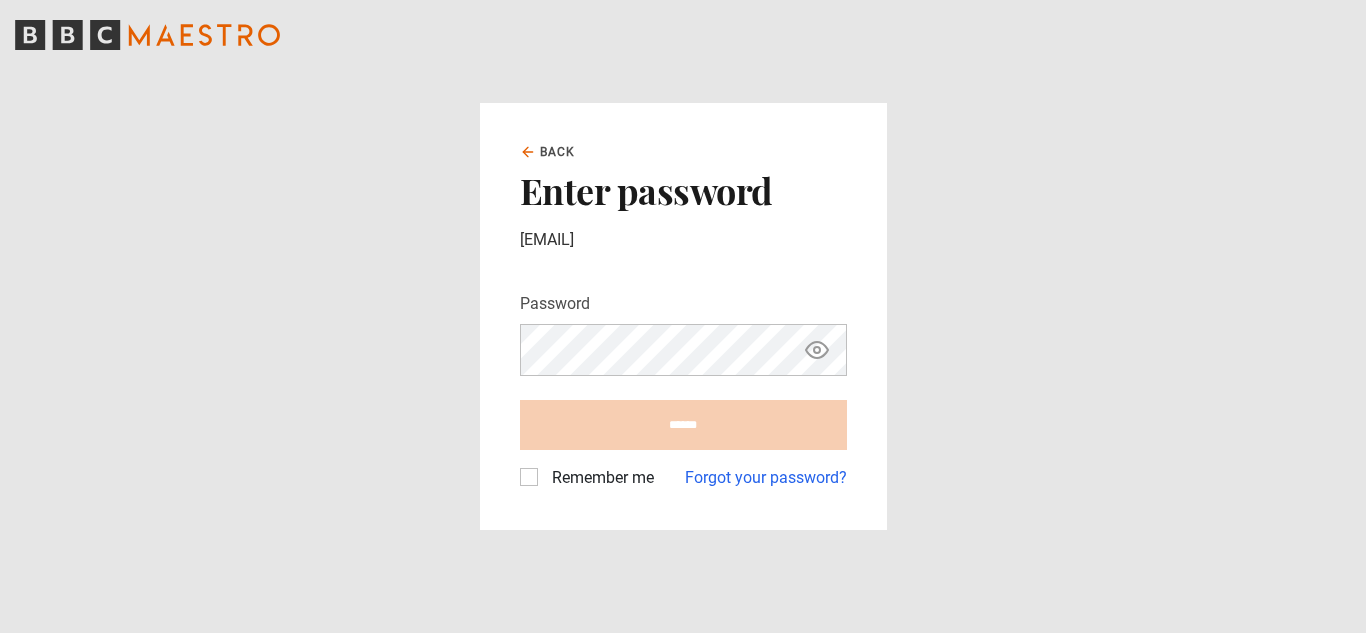 scroll, scrollTop: 0, scrollLeft: 0, axis: both 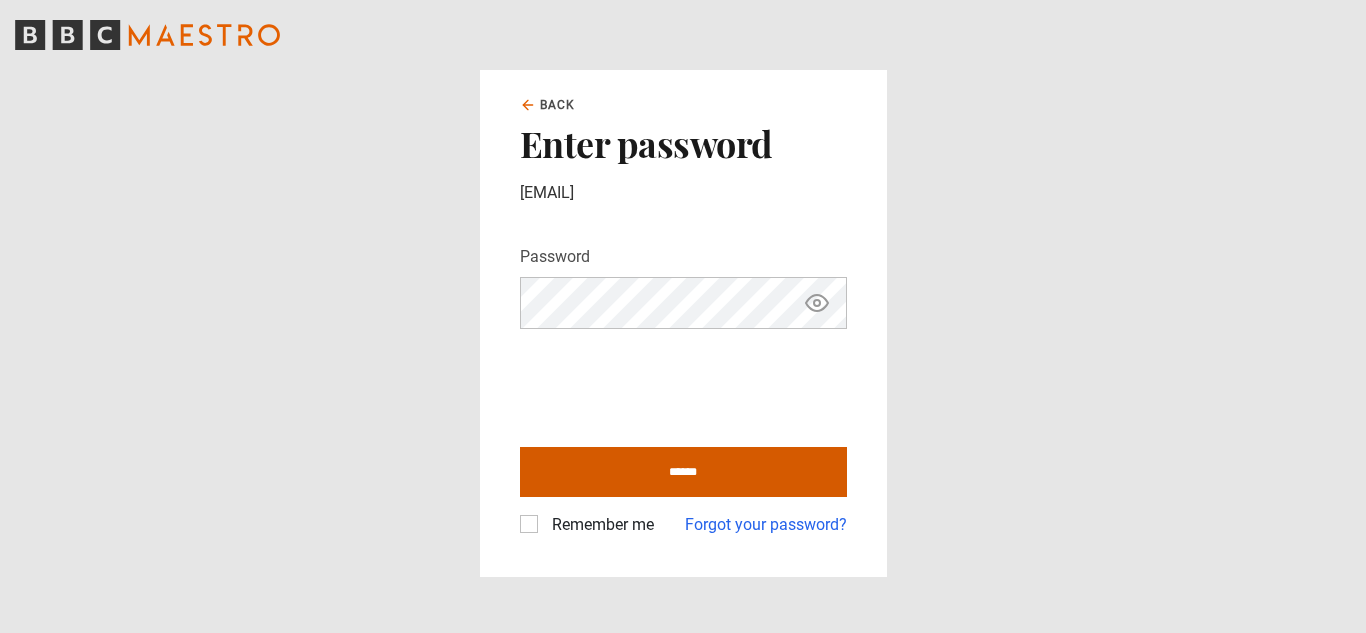 click on "******" at bounding box center (683, 472) 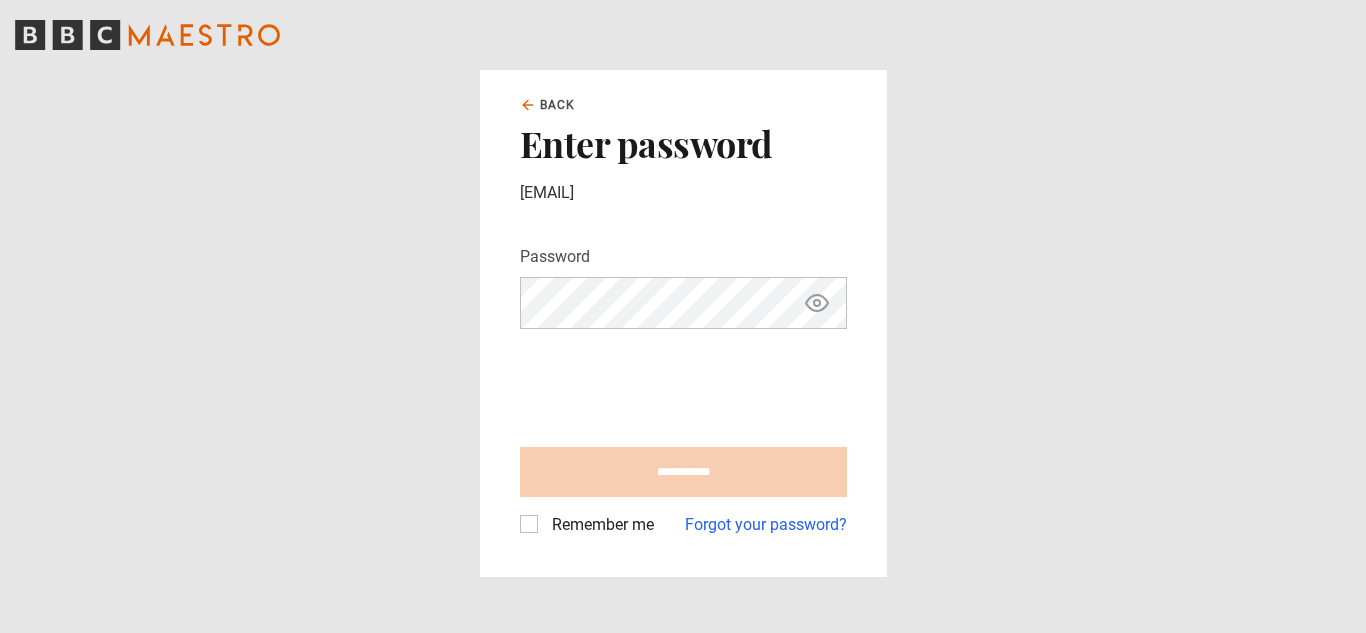type on "**********" 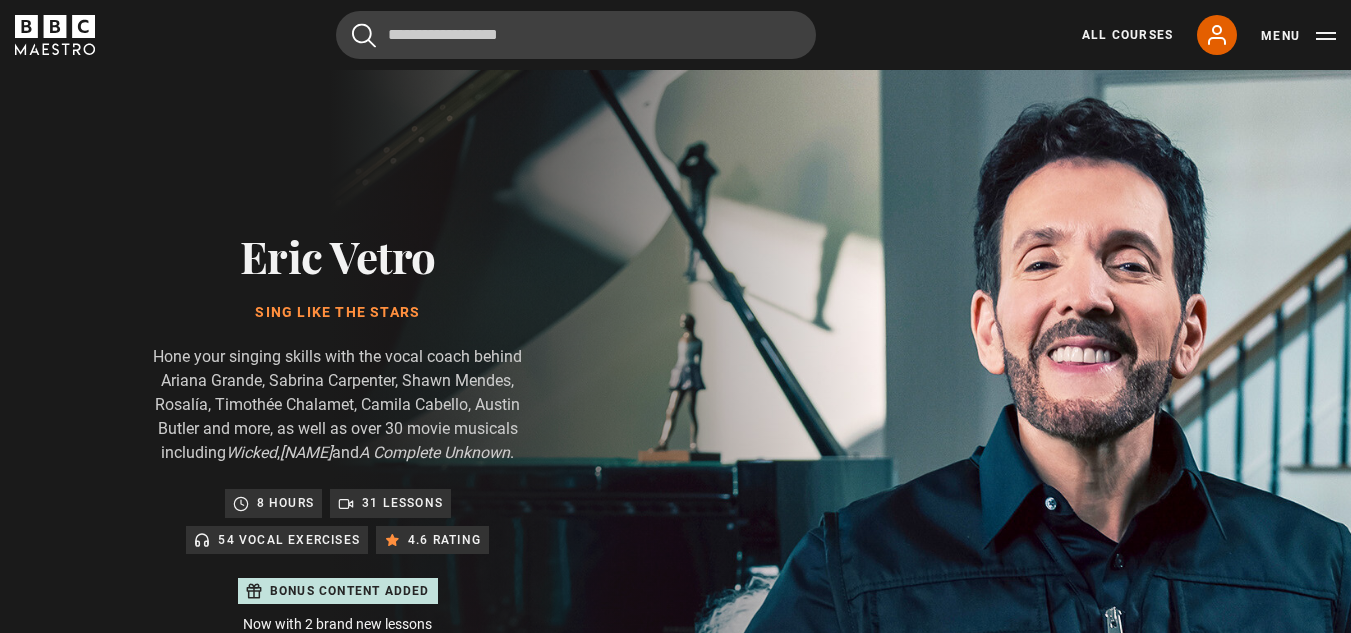 scroll, scrollTop: 957, scrollLeft: 0, axis: vertical 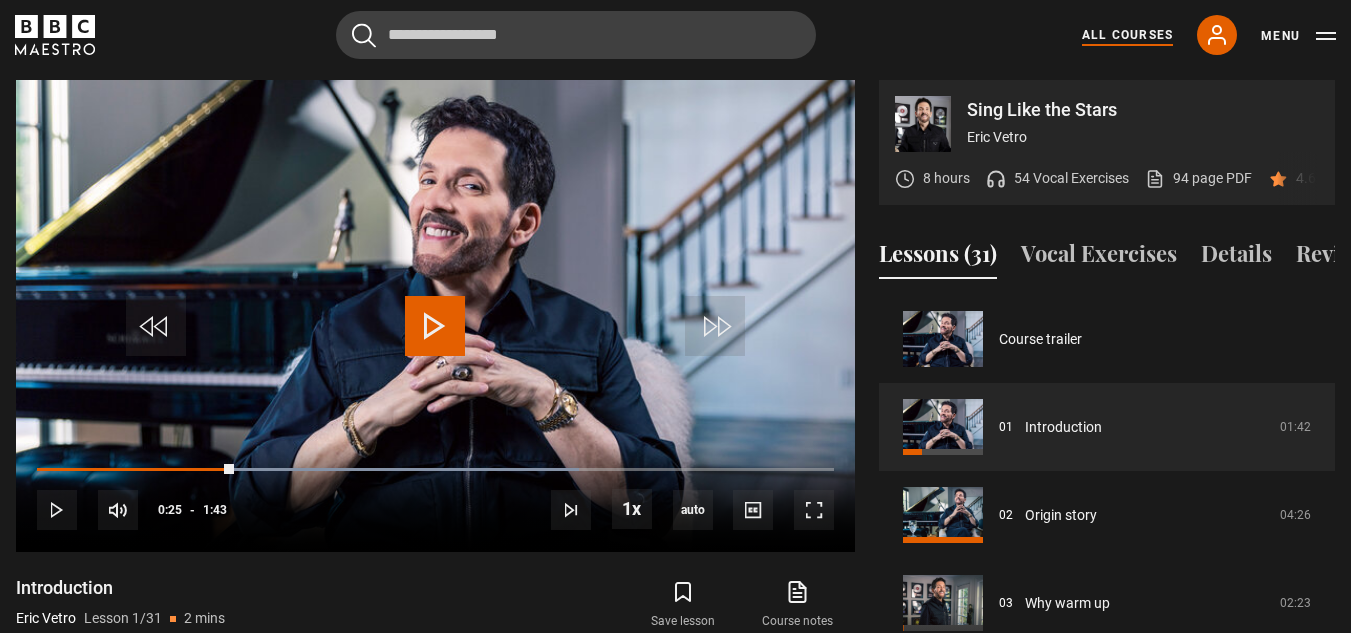 click on "All Courses" at bounding box center [1127, 35] 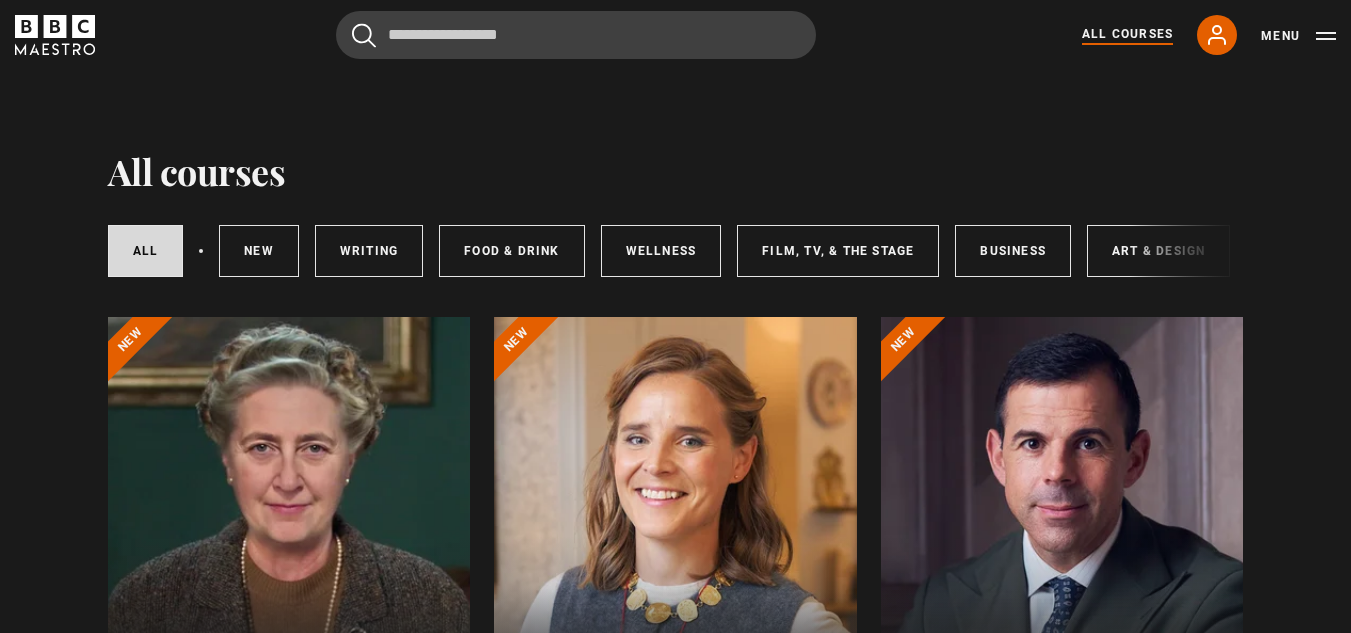 scroll, scrollTop: 0, scrollLeft: 0, axis: both 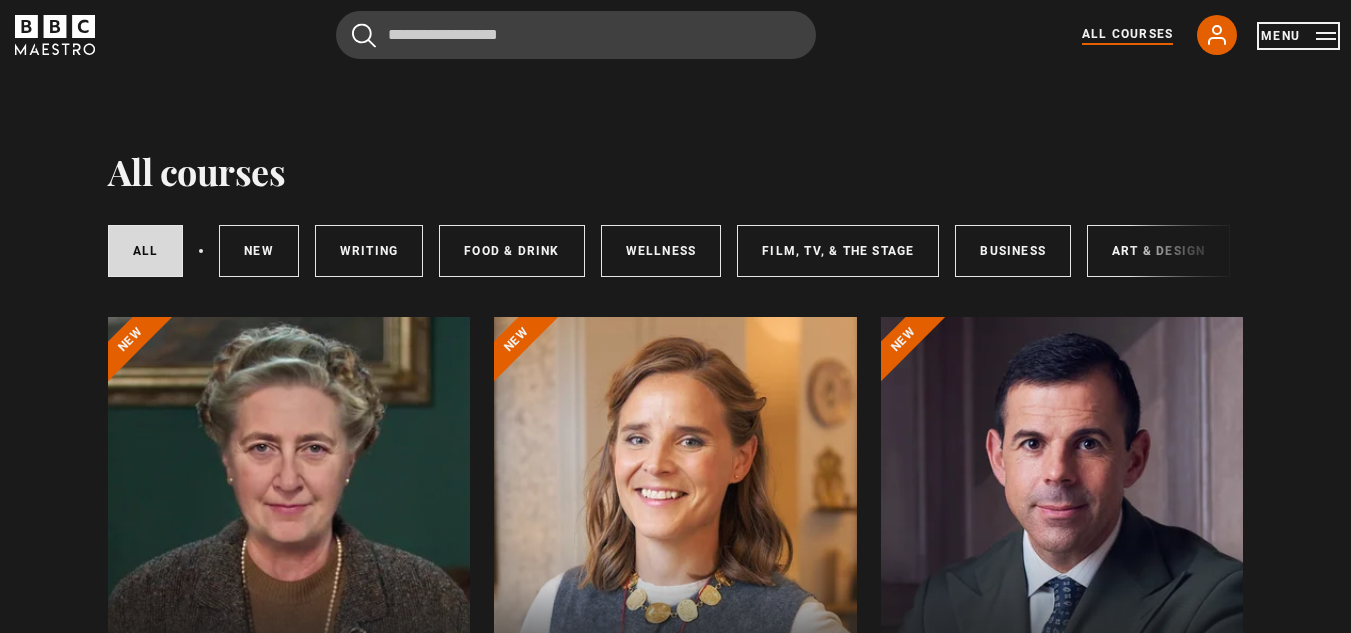 click on "Menu" at bounding box center (1298, 36) 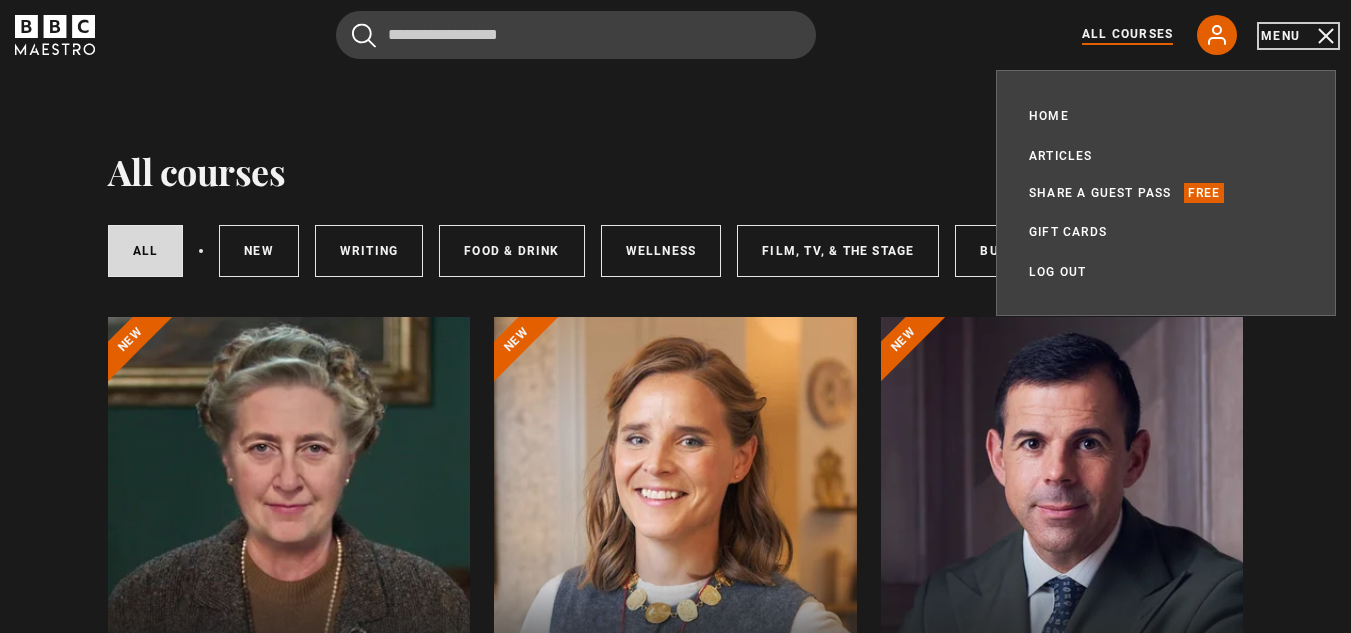 click on "Menu" at bounding box center [1298, 36] 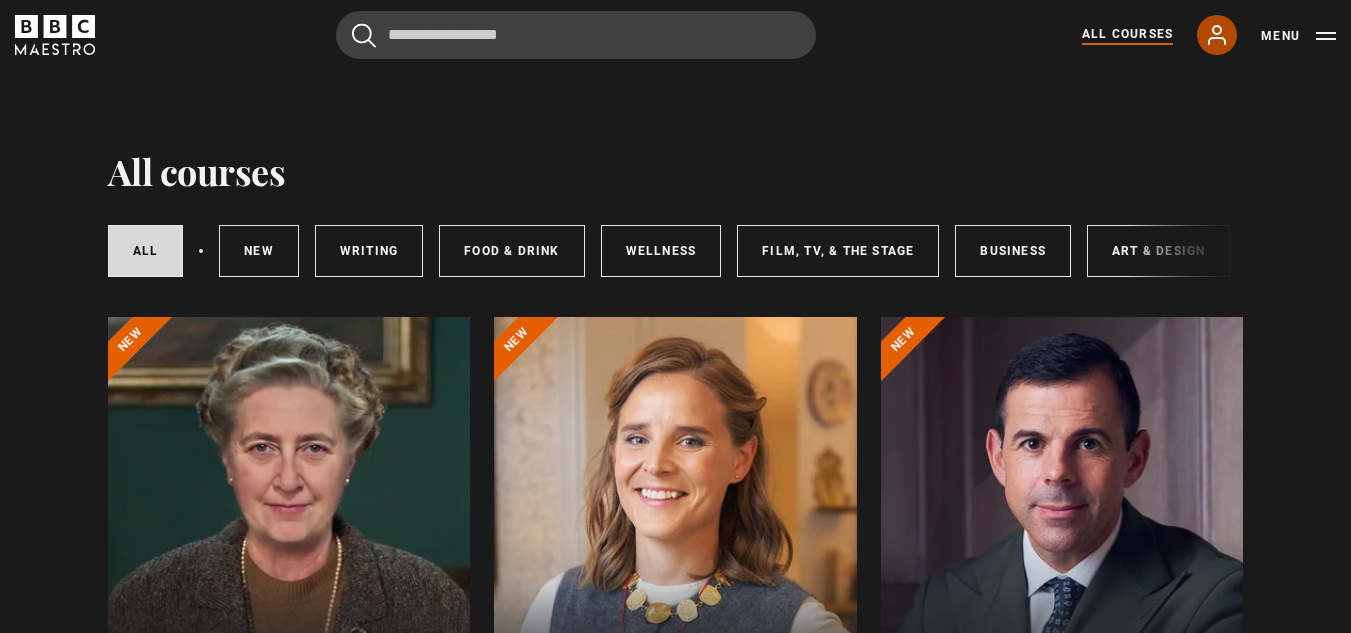 click on "My Account" at bounding box center (1217, 35) 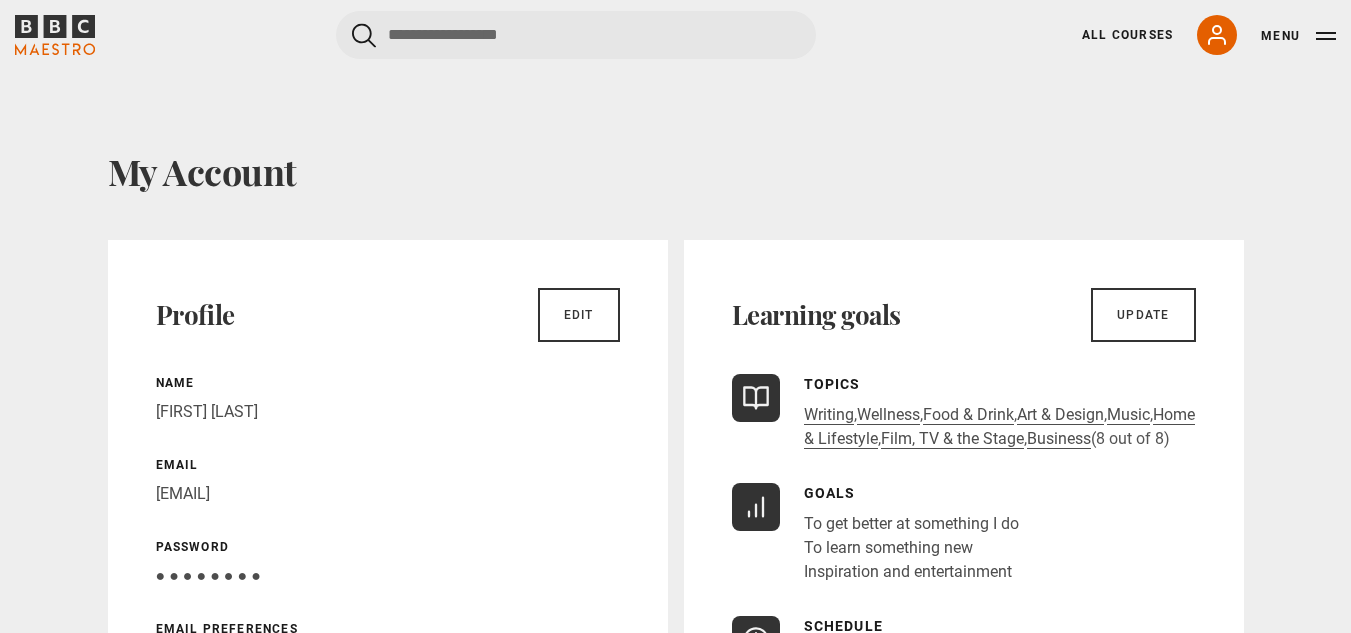 scroll, scrollTop: 0, scrollLeft: 0, axis: both 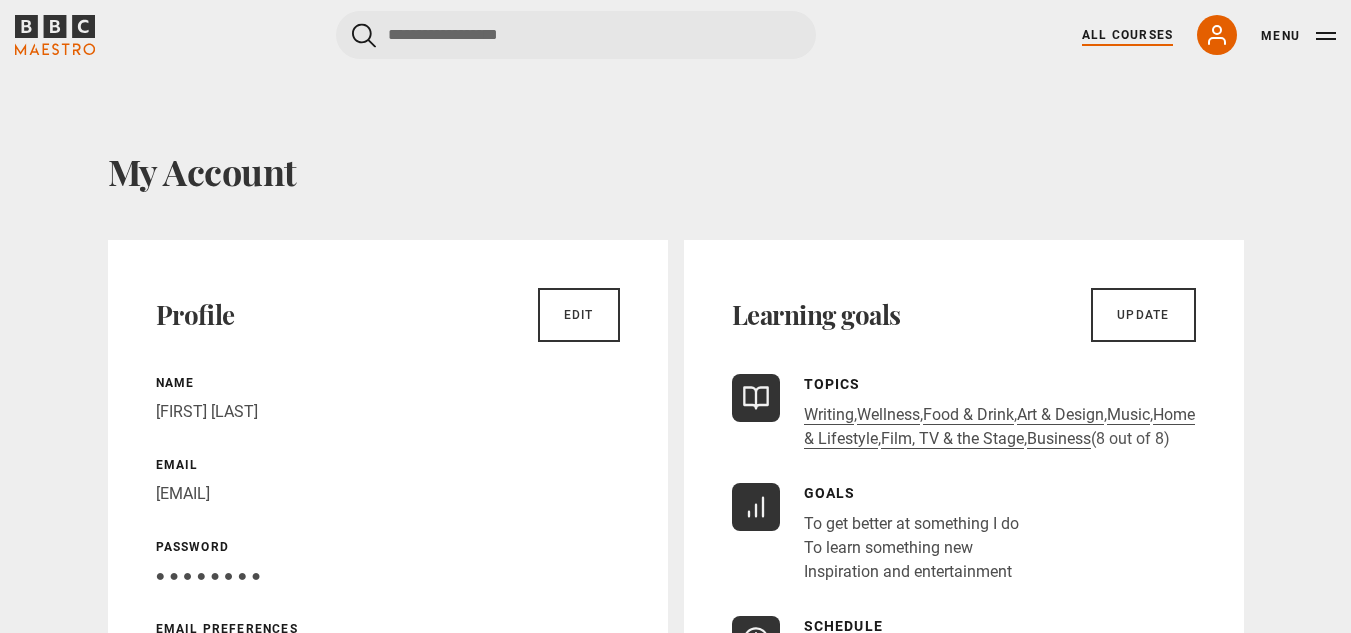 click on "All Courses" at bounding box center [1127, 35] 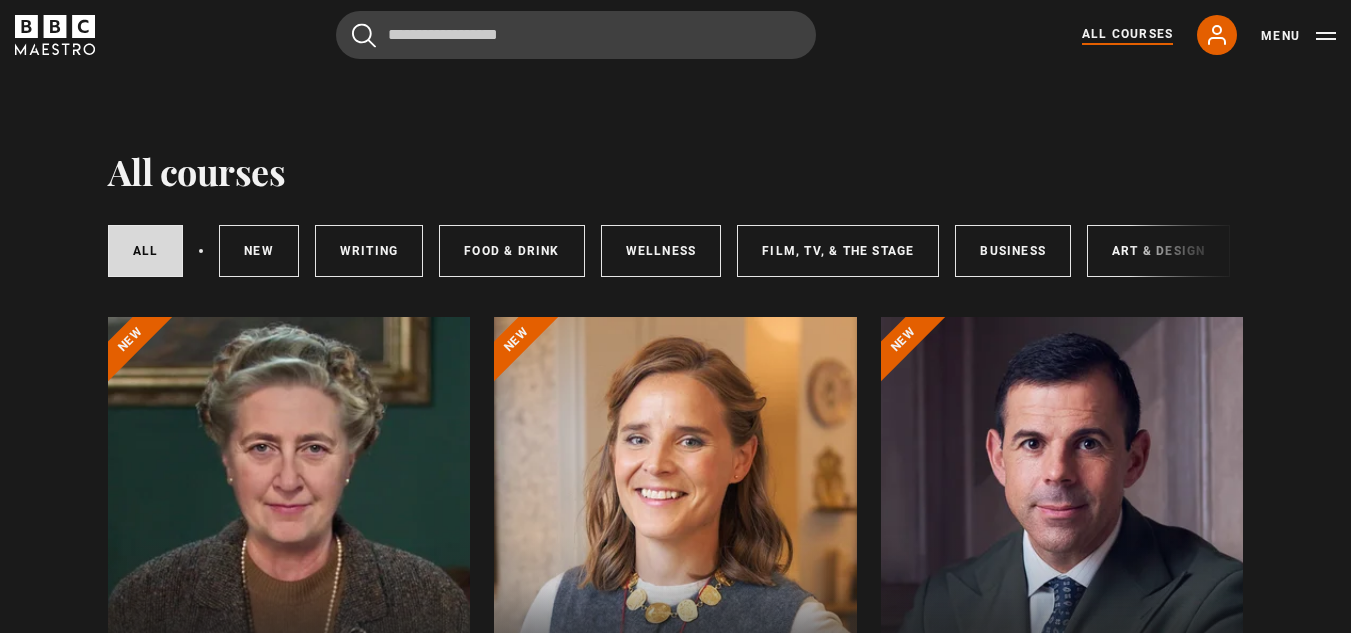 scroll, scrollTop: 0, scrollLeft: 0, axis: both 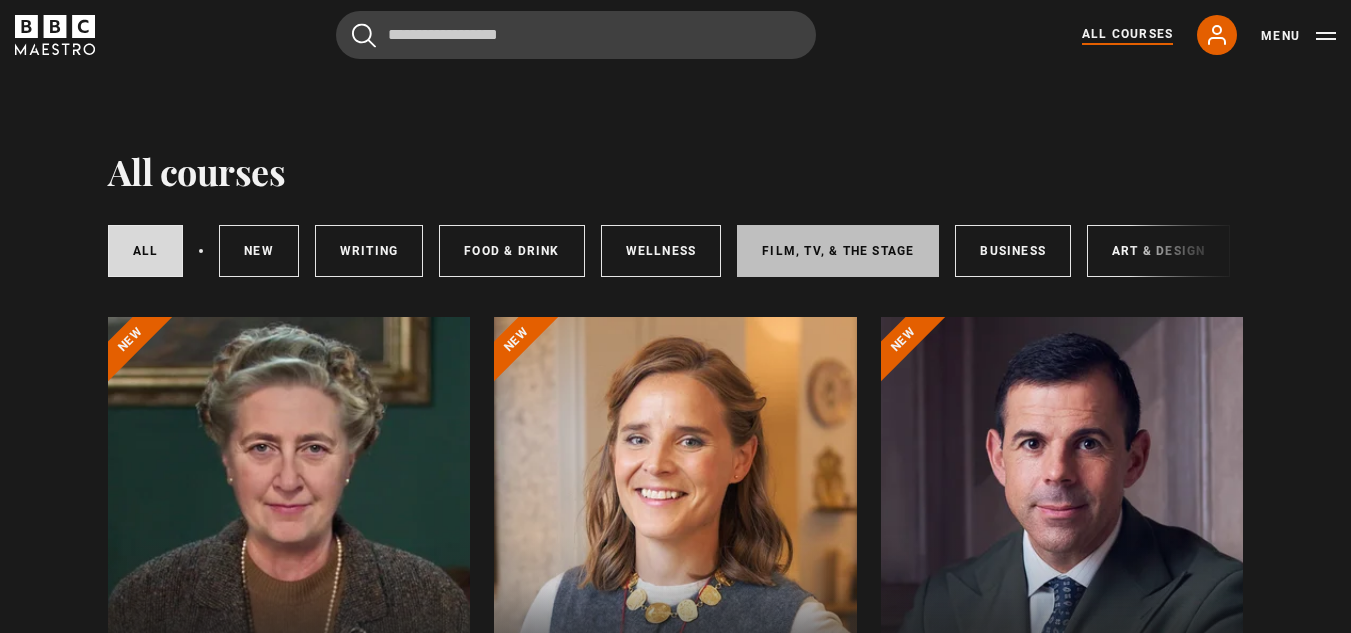 click on "Film, TV, & The Stage" at bounding box center [838, 251] 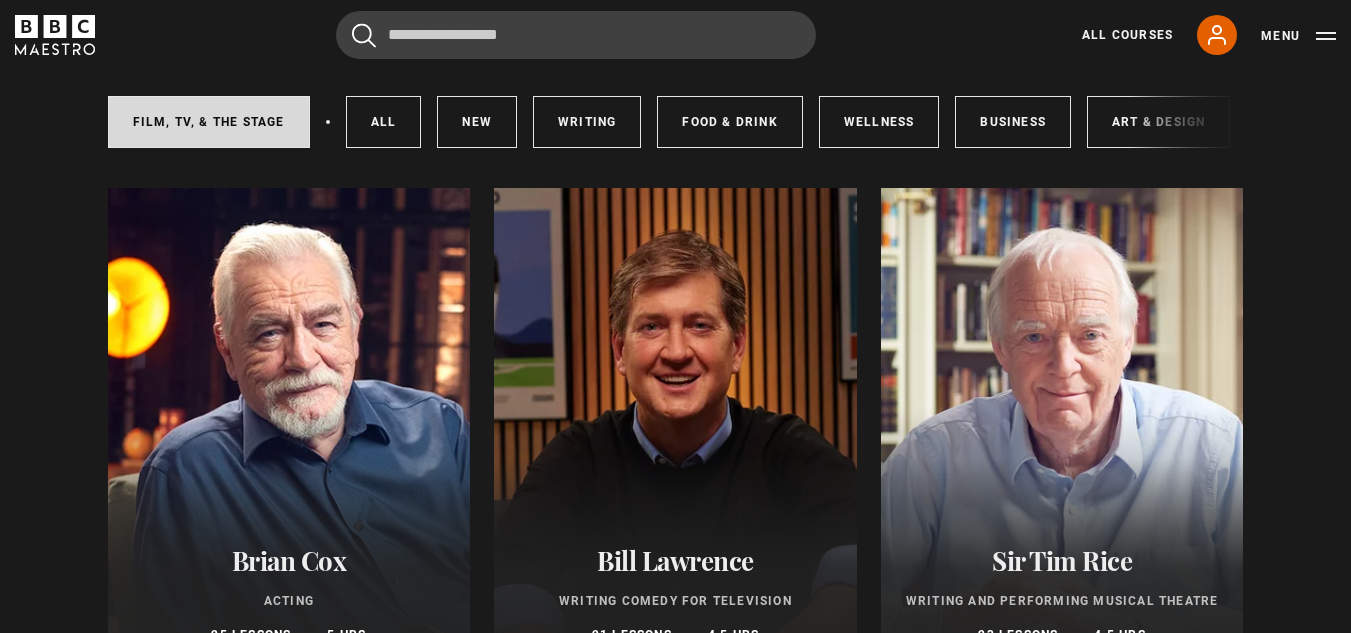 scroll, scrollTop: 234, scrollLeft: 0, axis: vertical 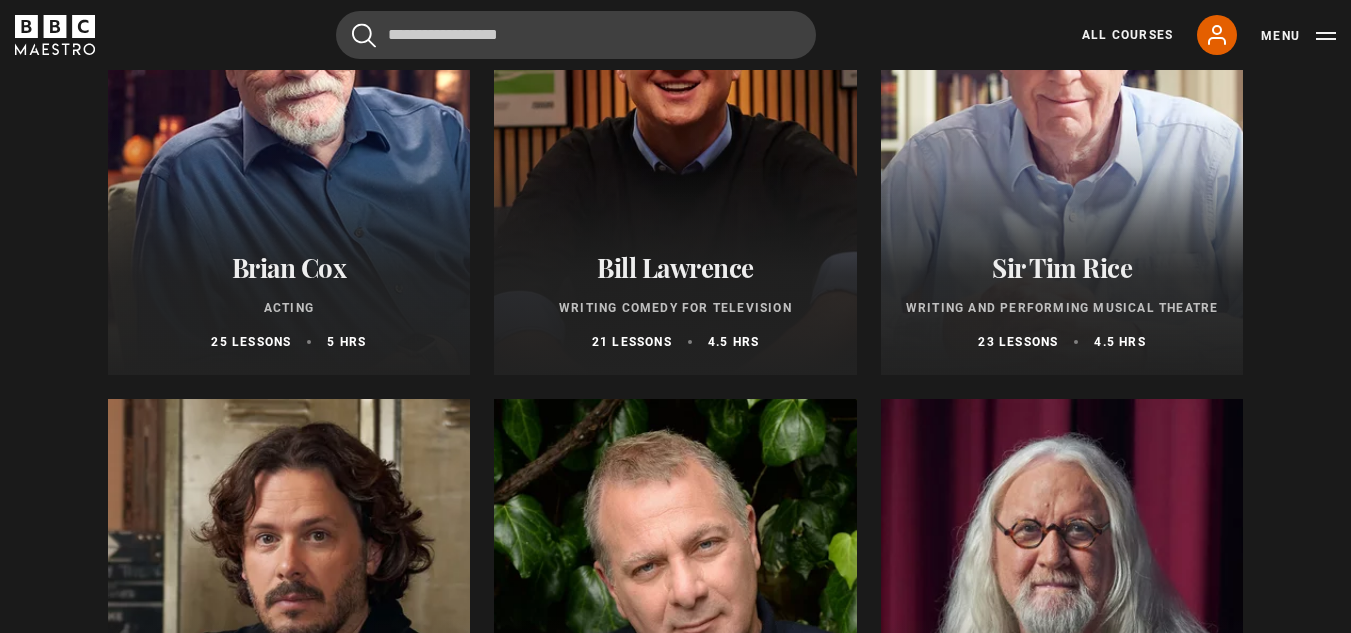 click at bounding box center (1062, 135) 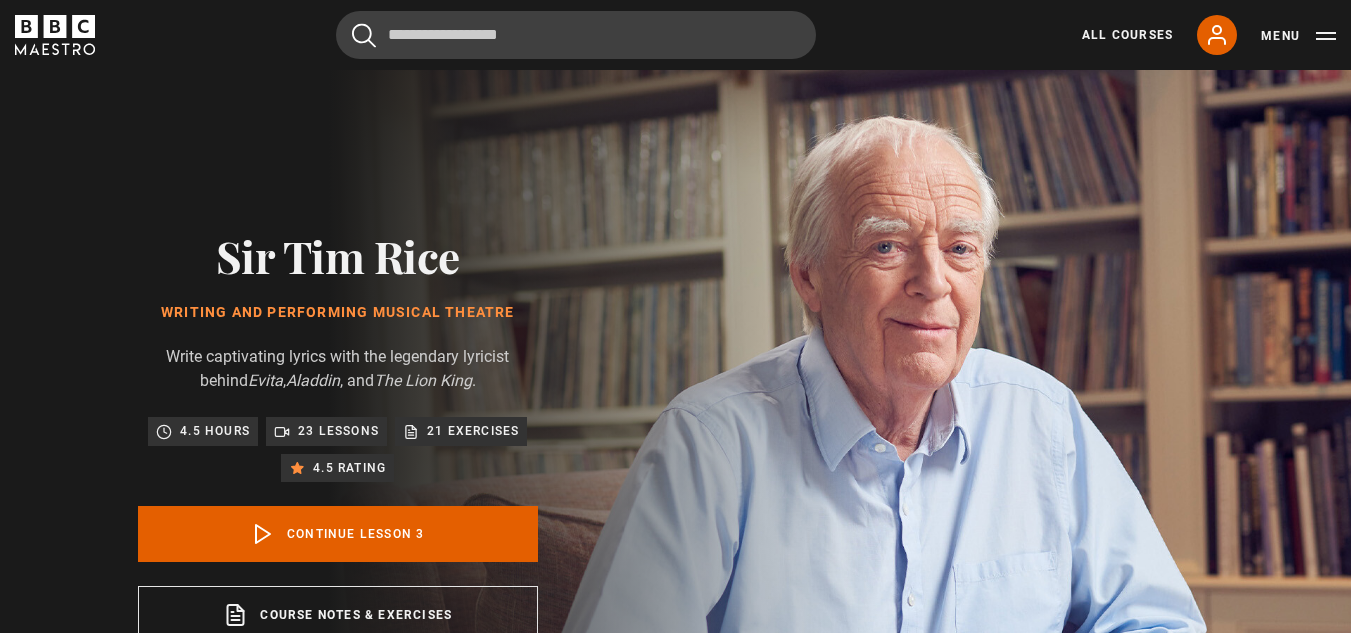 scroll, scrollTop: 792, scrollLeft: 0, axis: vertical 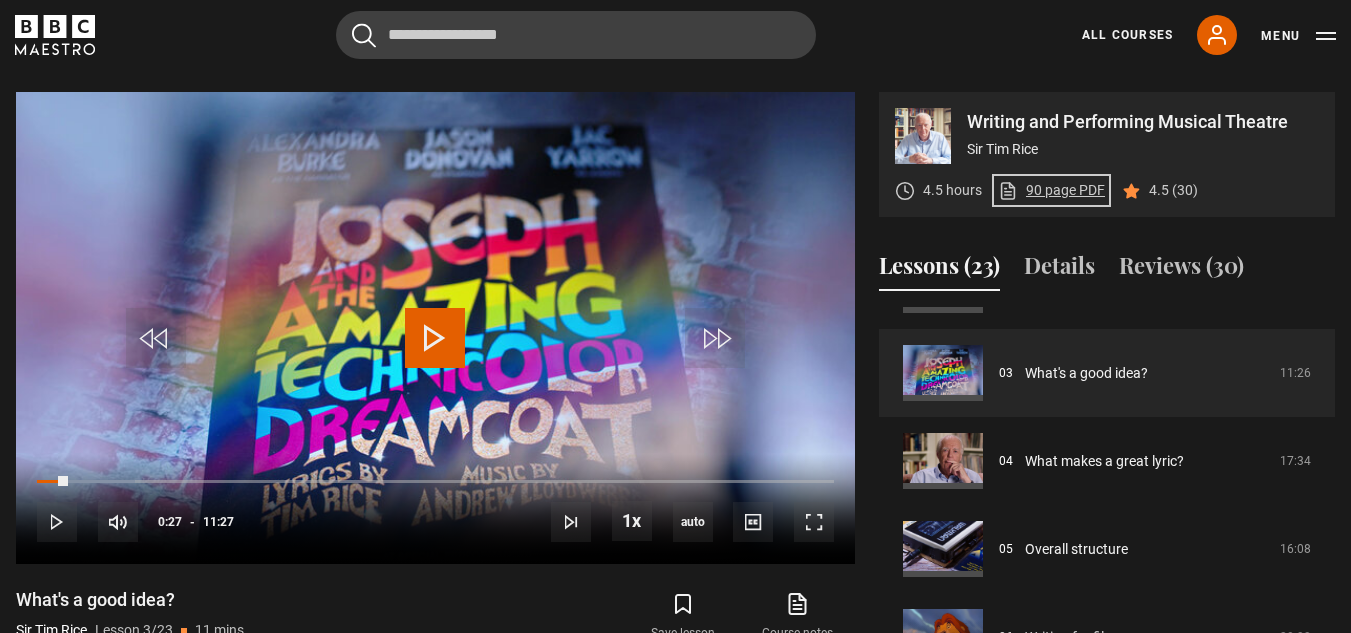 click on "90 page PDF
(opens in new tab)" at bounding box center [1051, 190] 